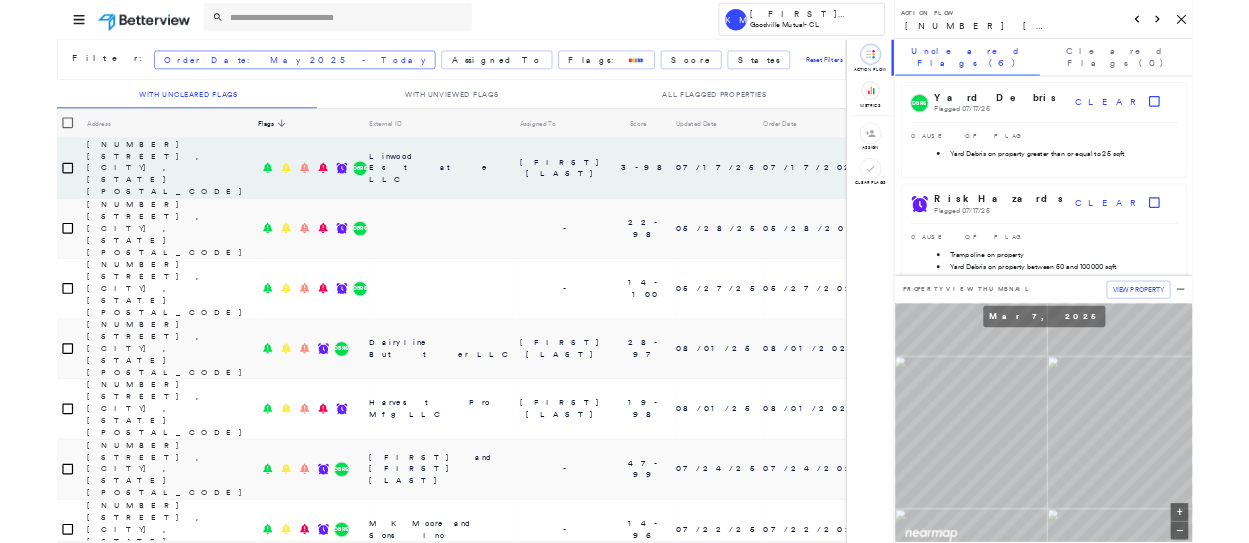 scroll, scrollTop: 0, scrollLeft: 0, axis: both 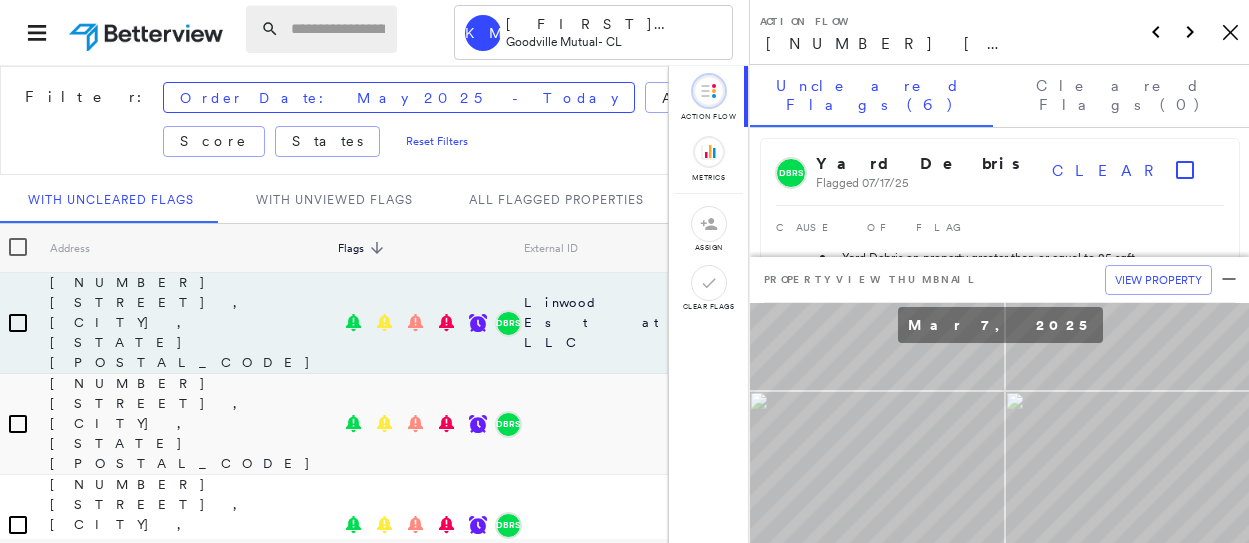 click at bounding box center [338, 29] 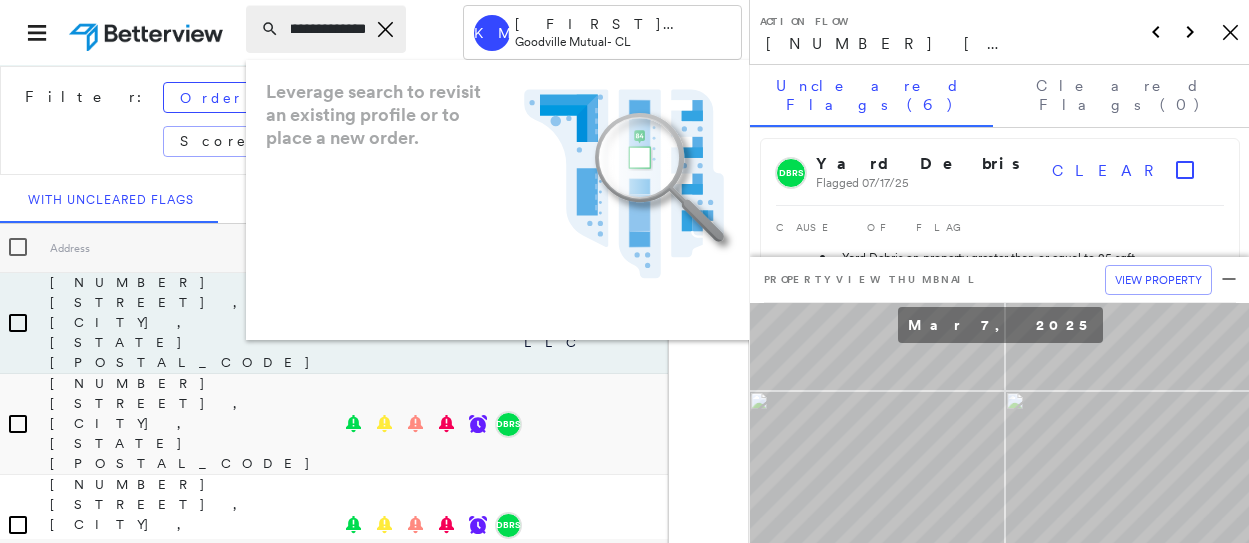scroll, scrollTop: 0, scrollLeft: 41, axis: horizontal 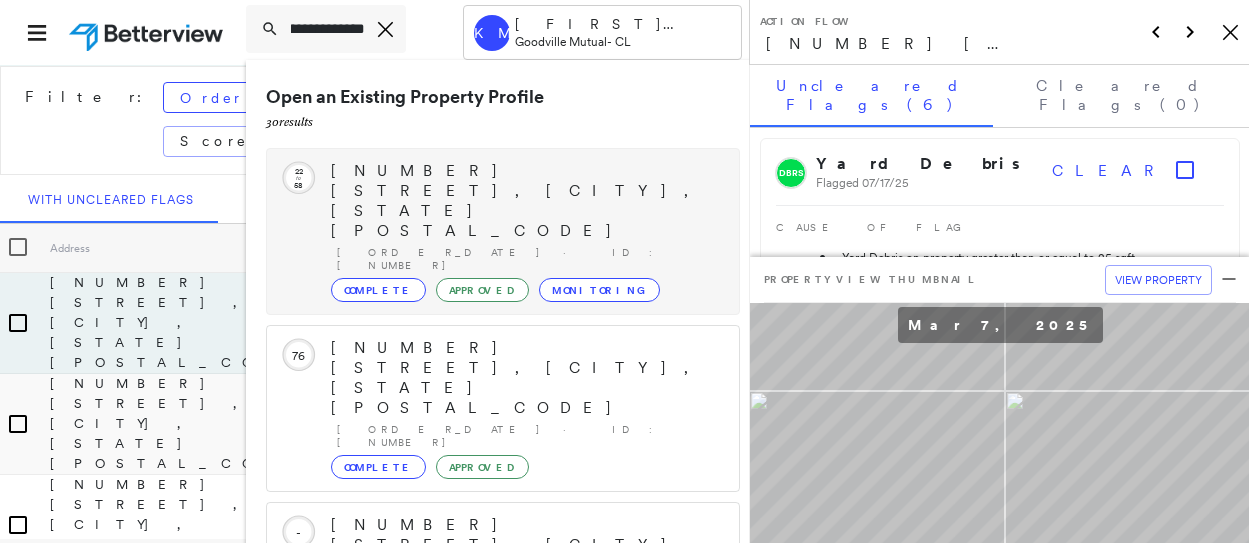 type on "**********" 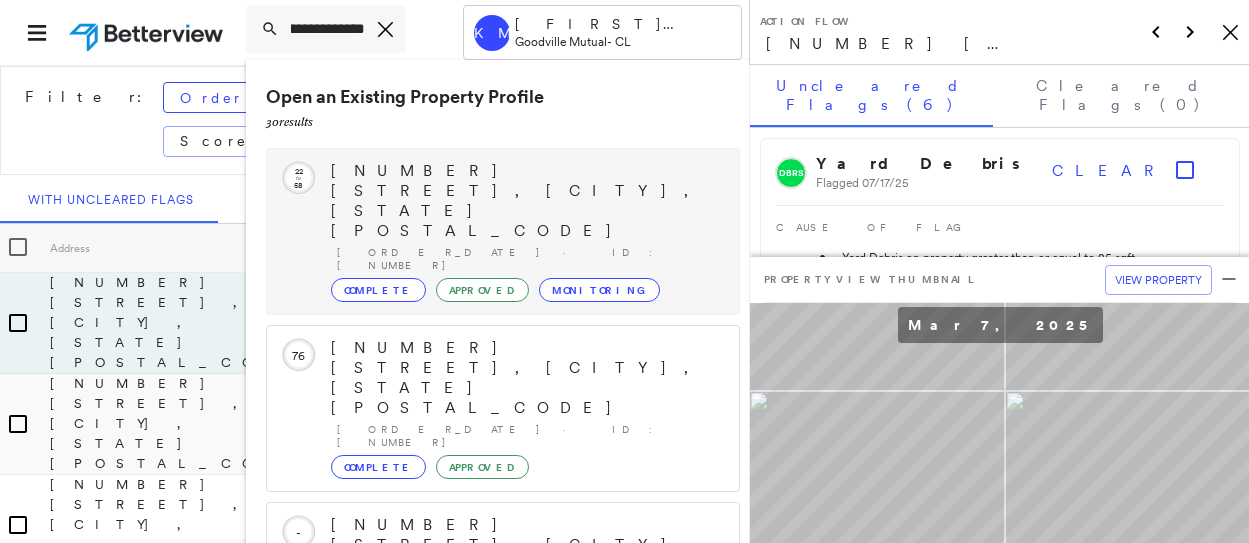 click on "[NUMBER] [STREET], [CITY], [STATE] [POSTAL_CODE] [ORDER_DATE] · ID: [COMPANY_NAME] [STATUS] [STATUS]" at bounding box center (525, 231) 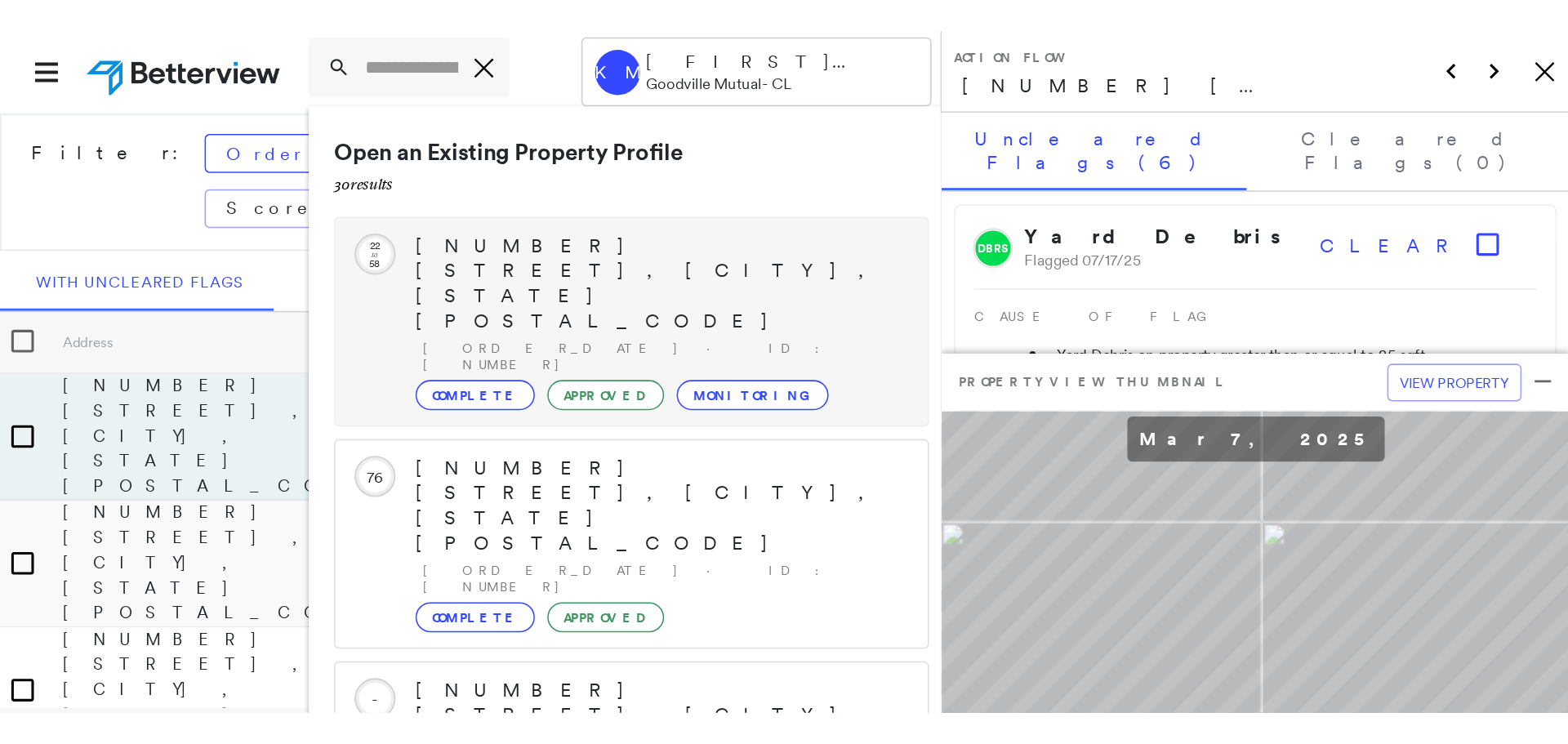 scroll, scrollTop: 0, scrollLeft: 0, axis: both 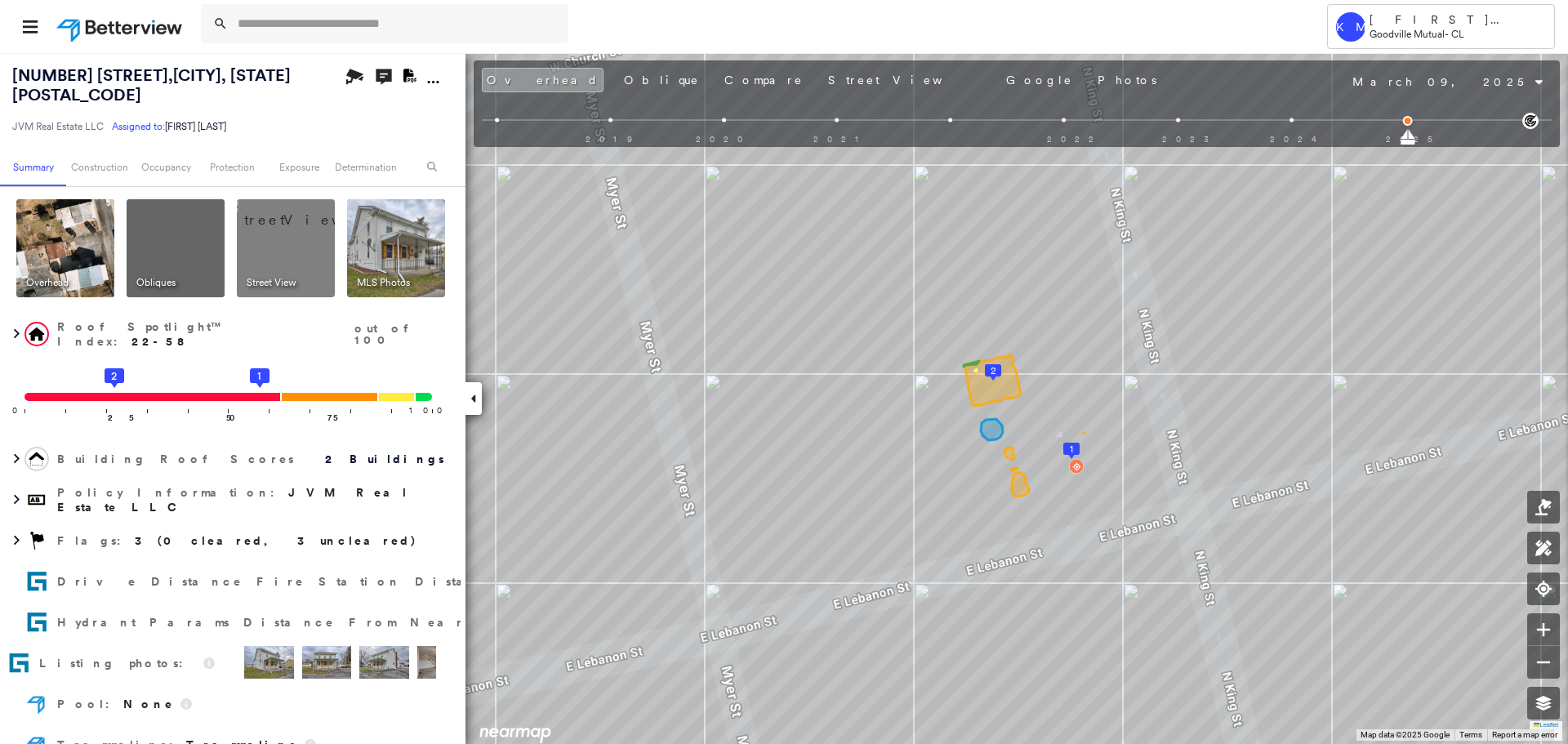 click at bounding box center (396, 248) 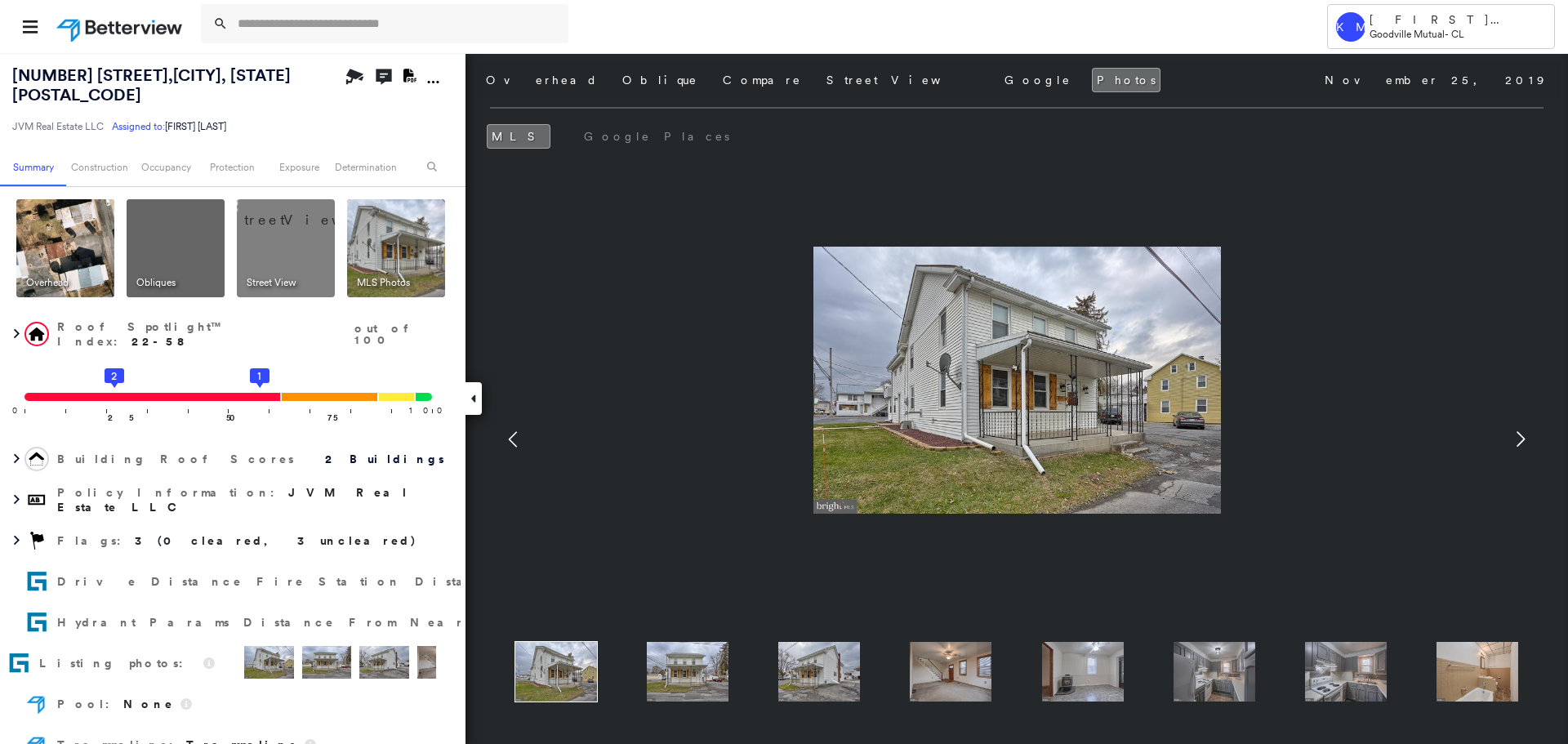 click at bounding box center (688, 671) 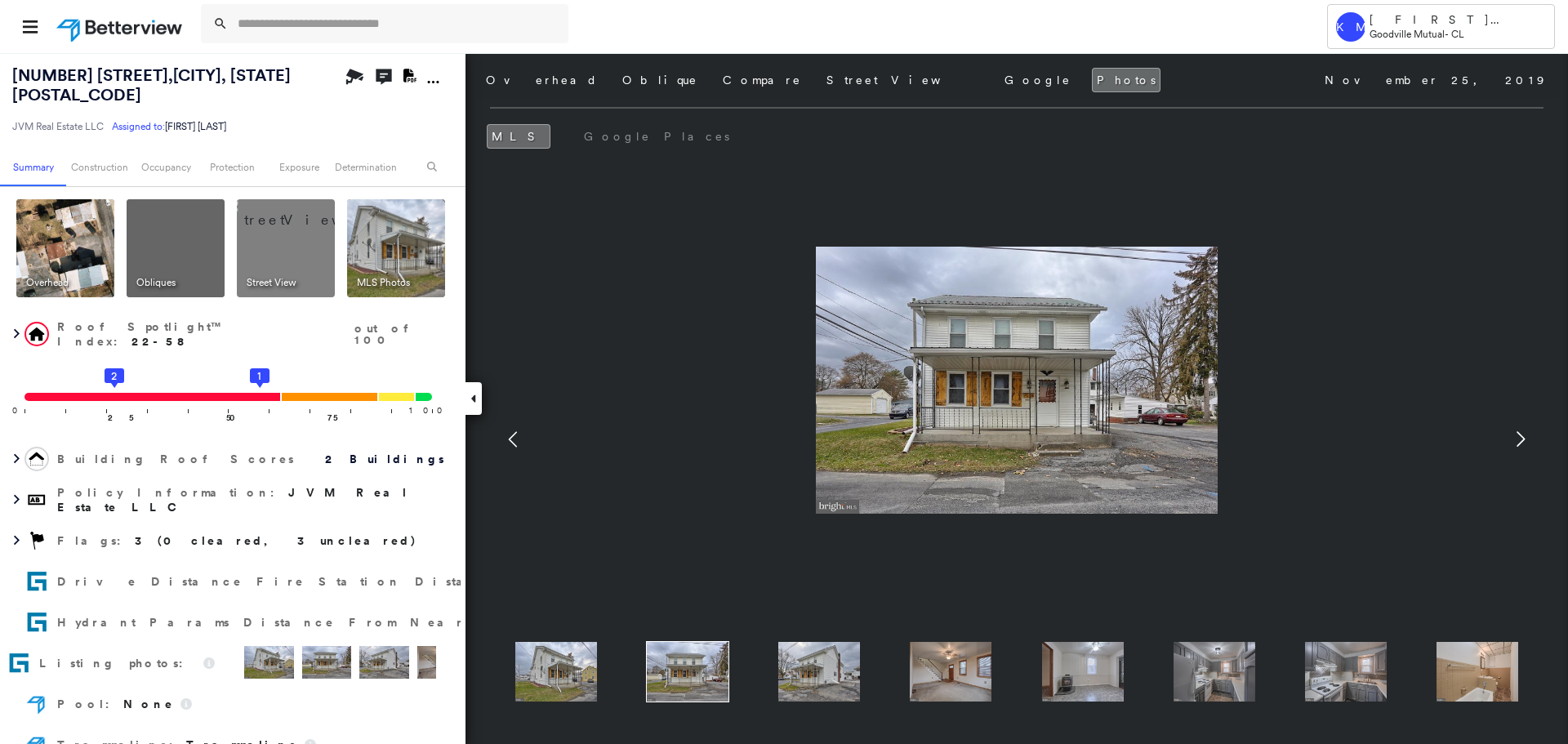click at bounding box center [819, 671] 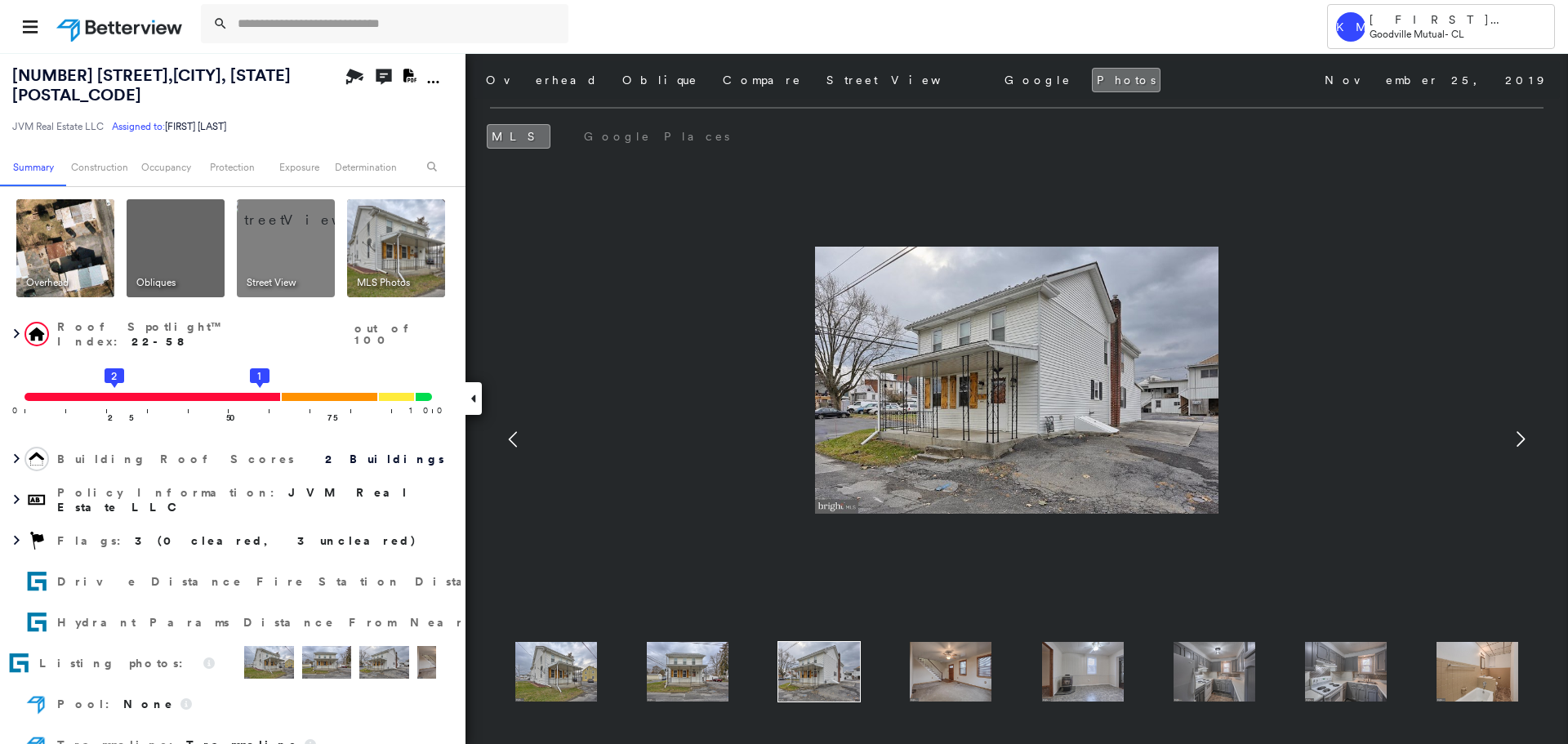 click at bounding box center [951, 671] 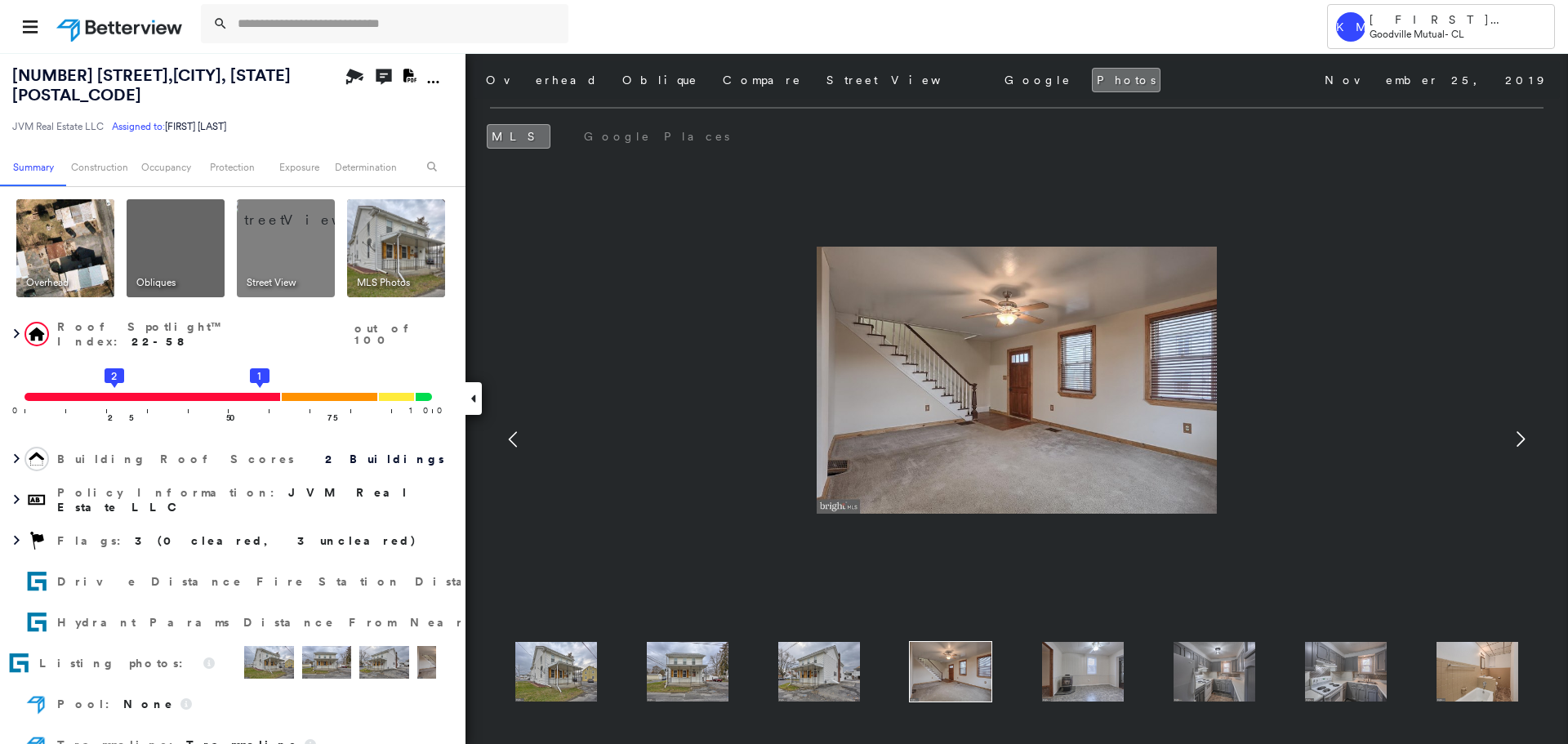 click at bounding box center [1083, 671] 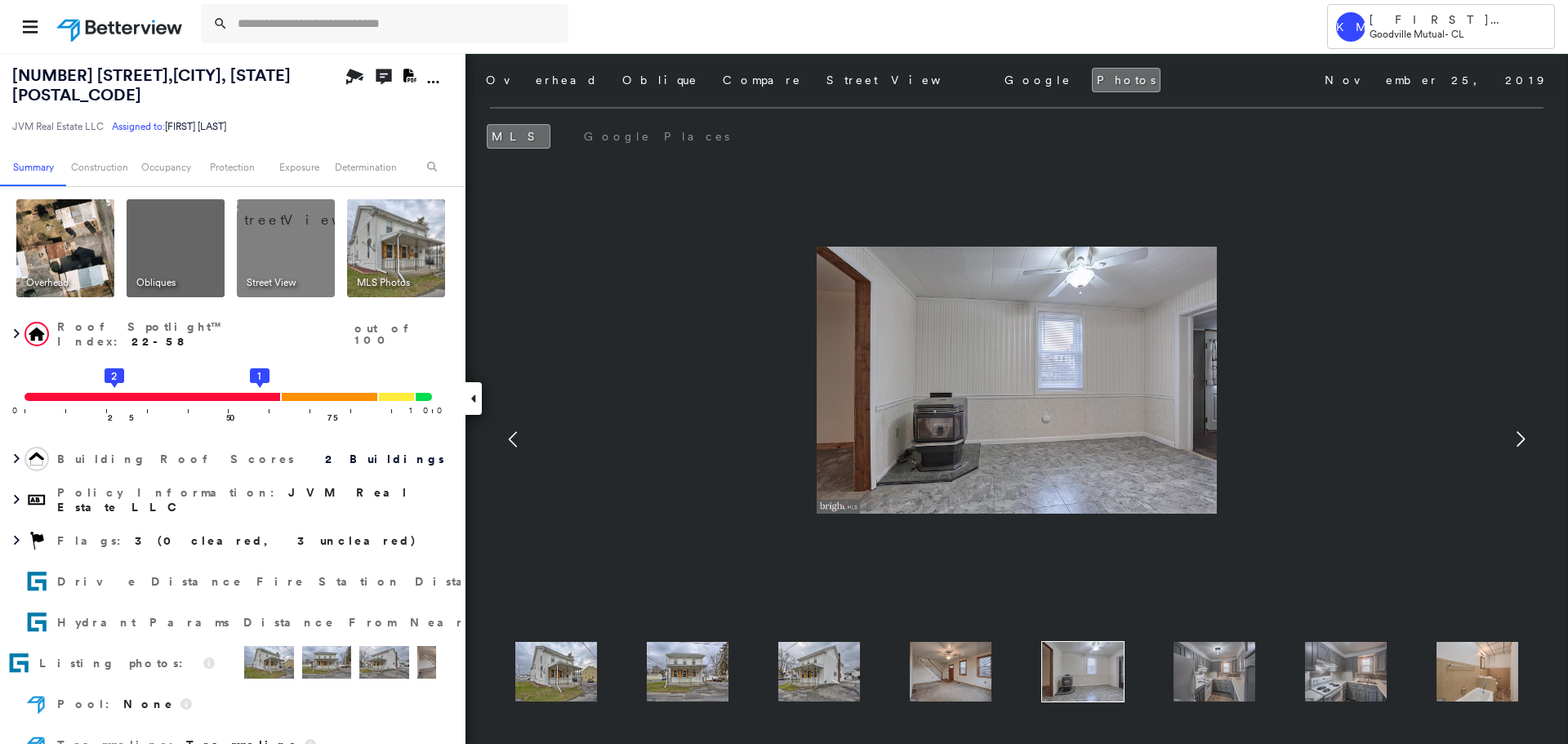click at bounding box center [1214, 671] 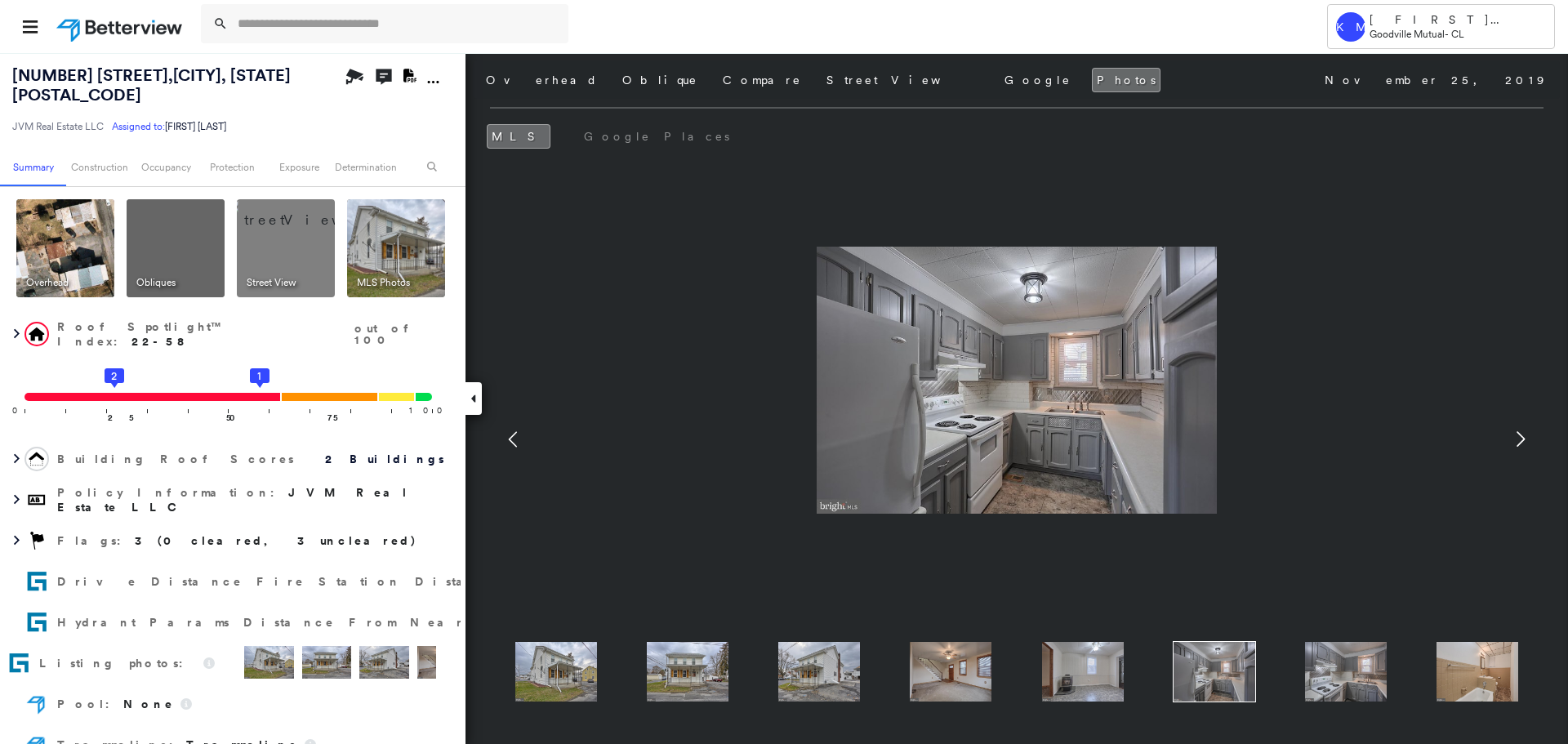 click at bounding box center (305, 212) 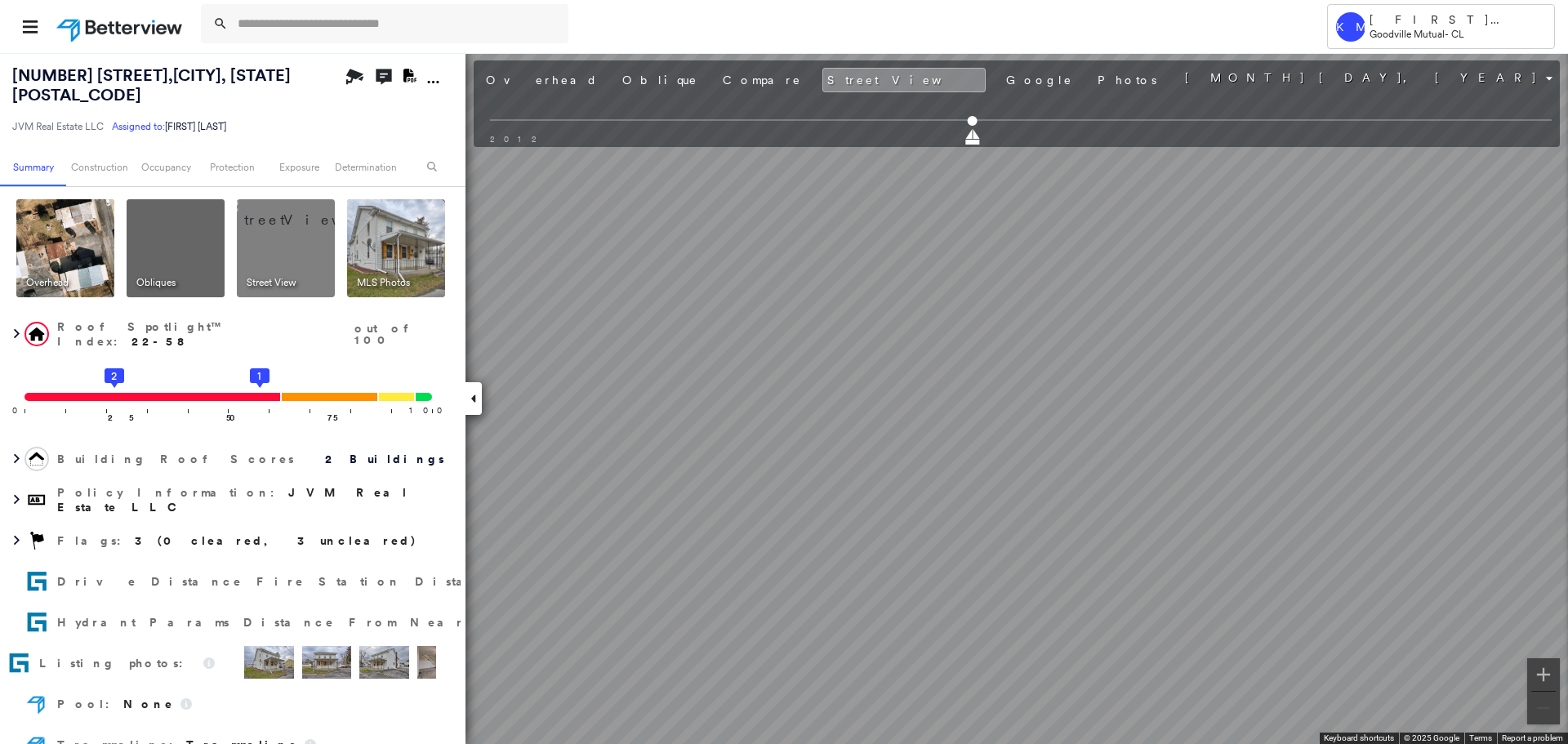 click at bounding box center [65, 248] 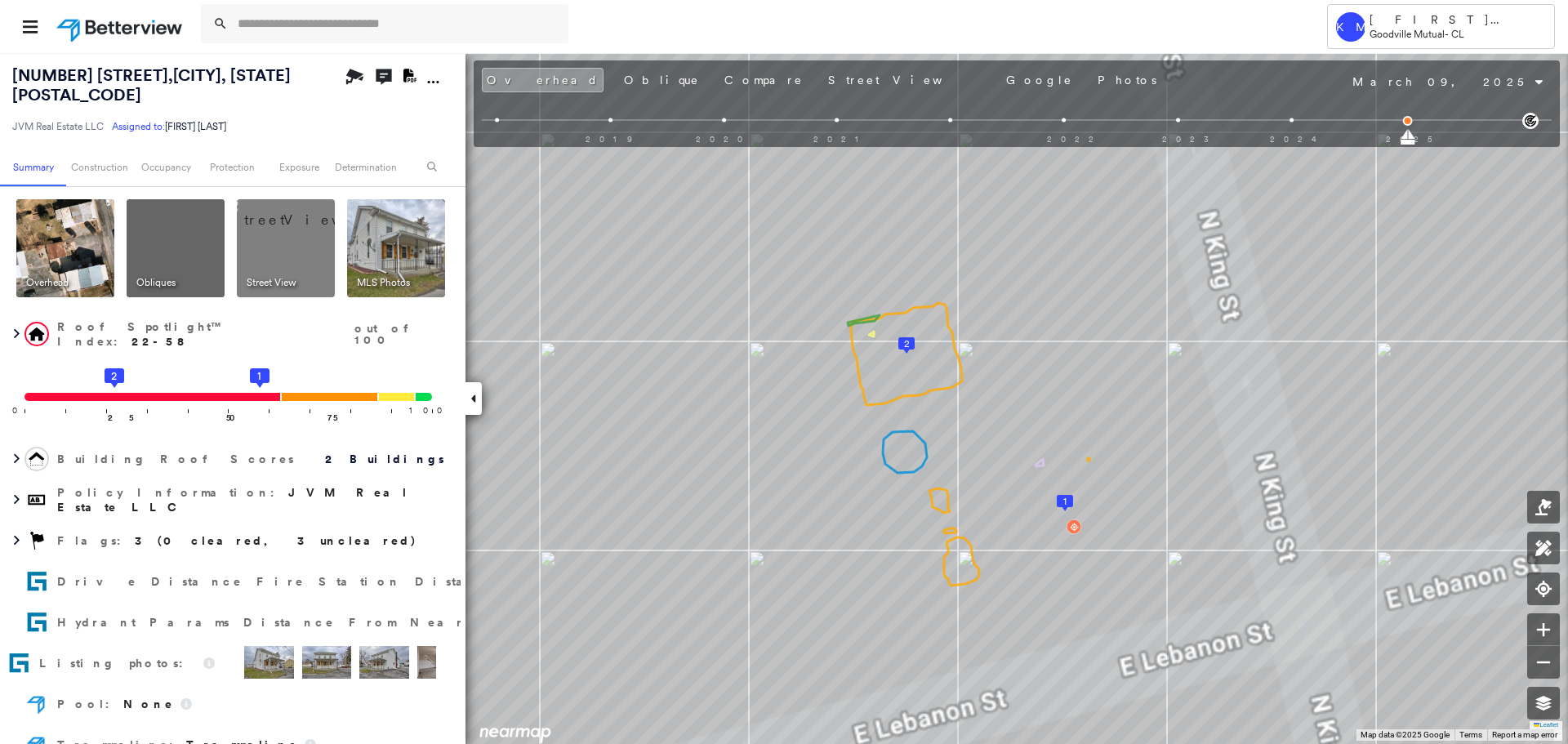 click at bounding box center [396, 248] 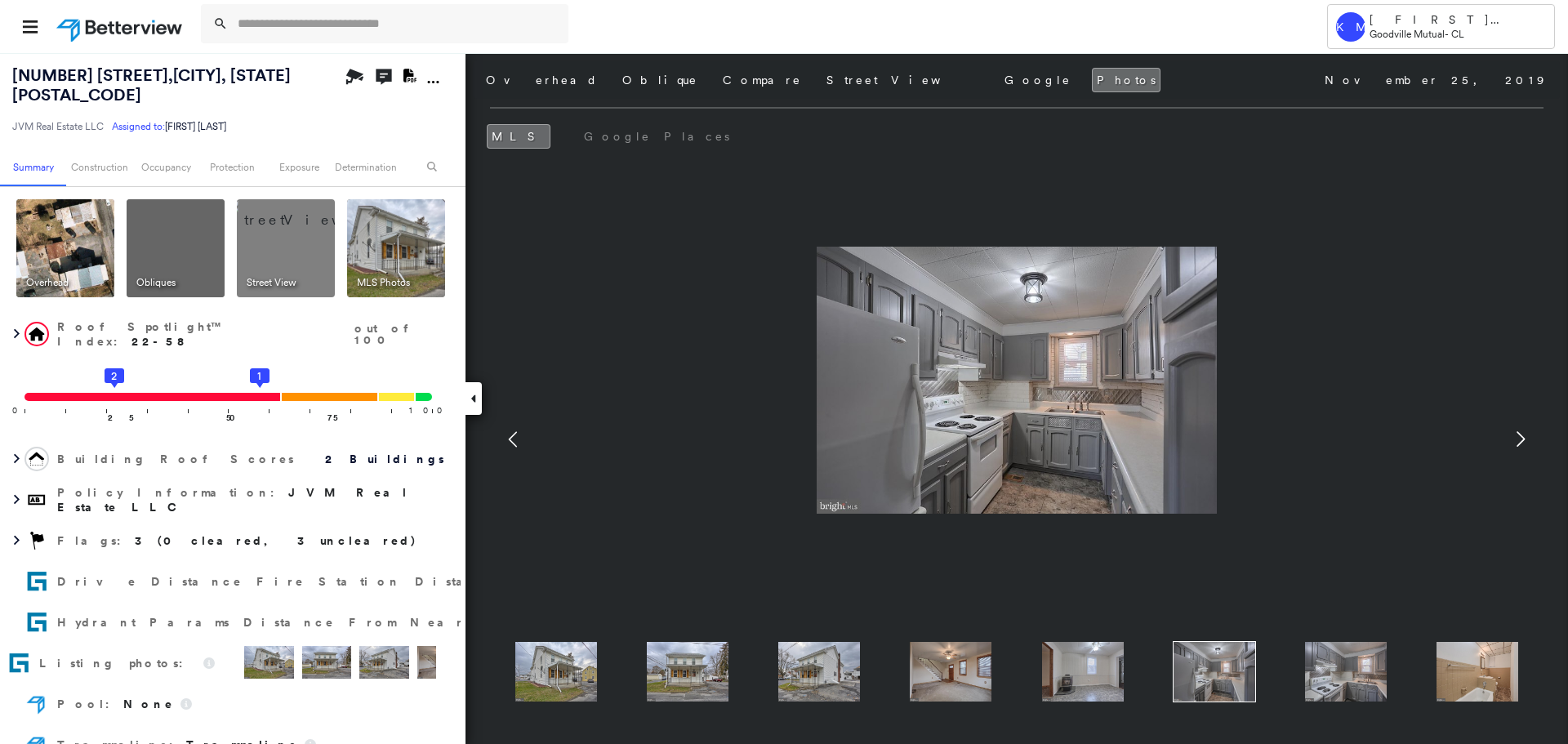 click at bounding box center (305, 212) 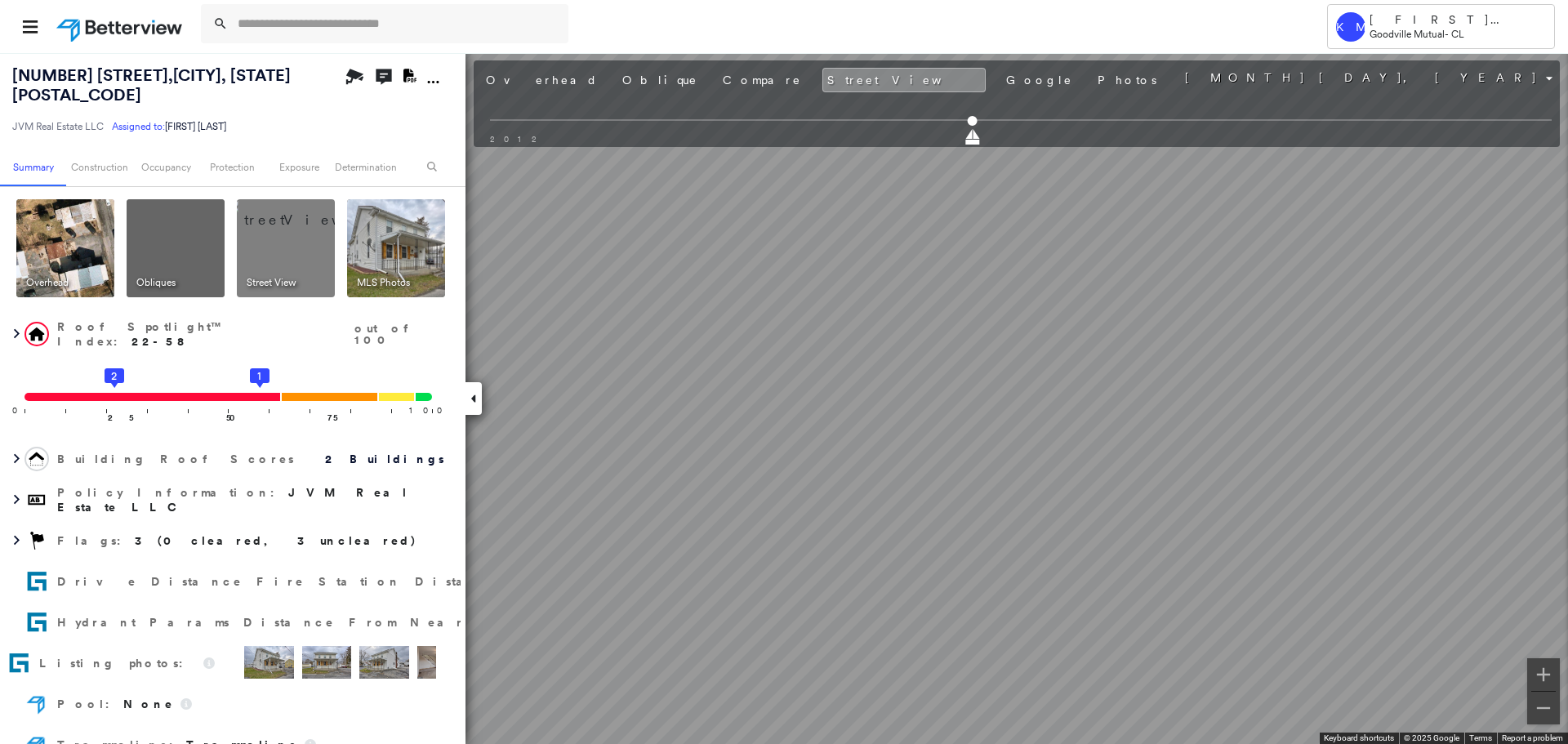 click at bounding box center [65, 248] 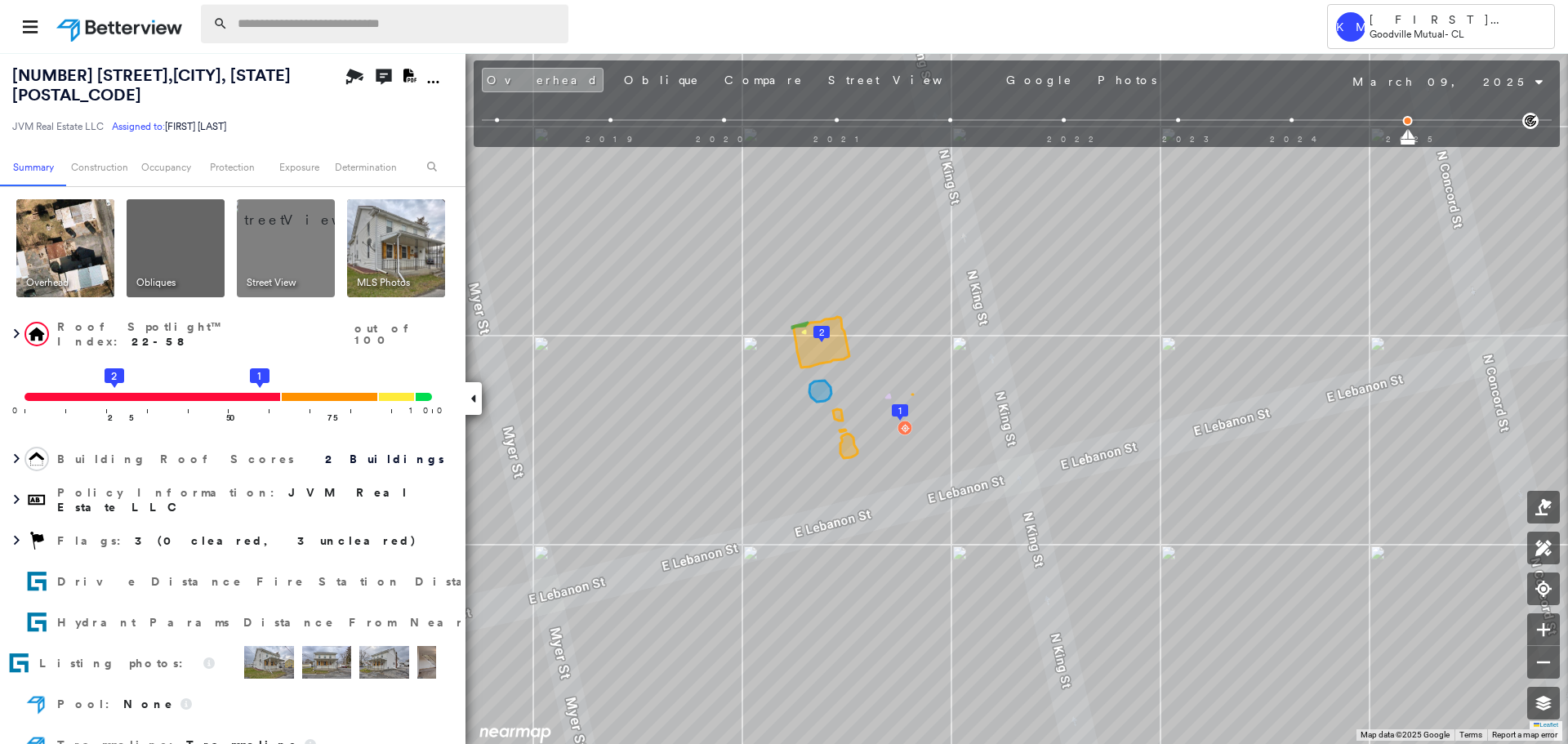 click at bounding box center (398, 24) 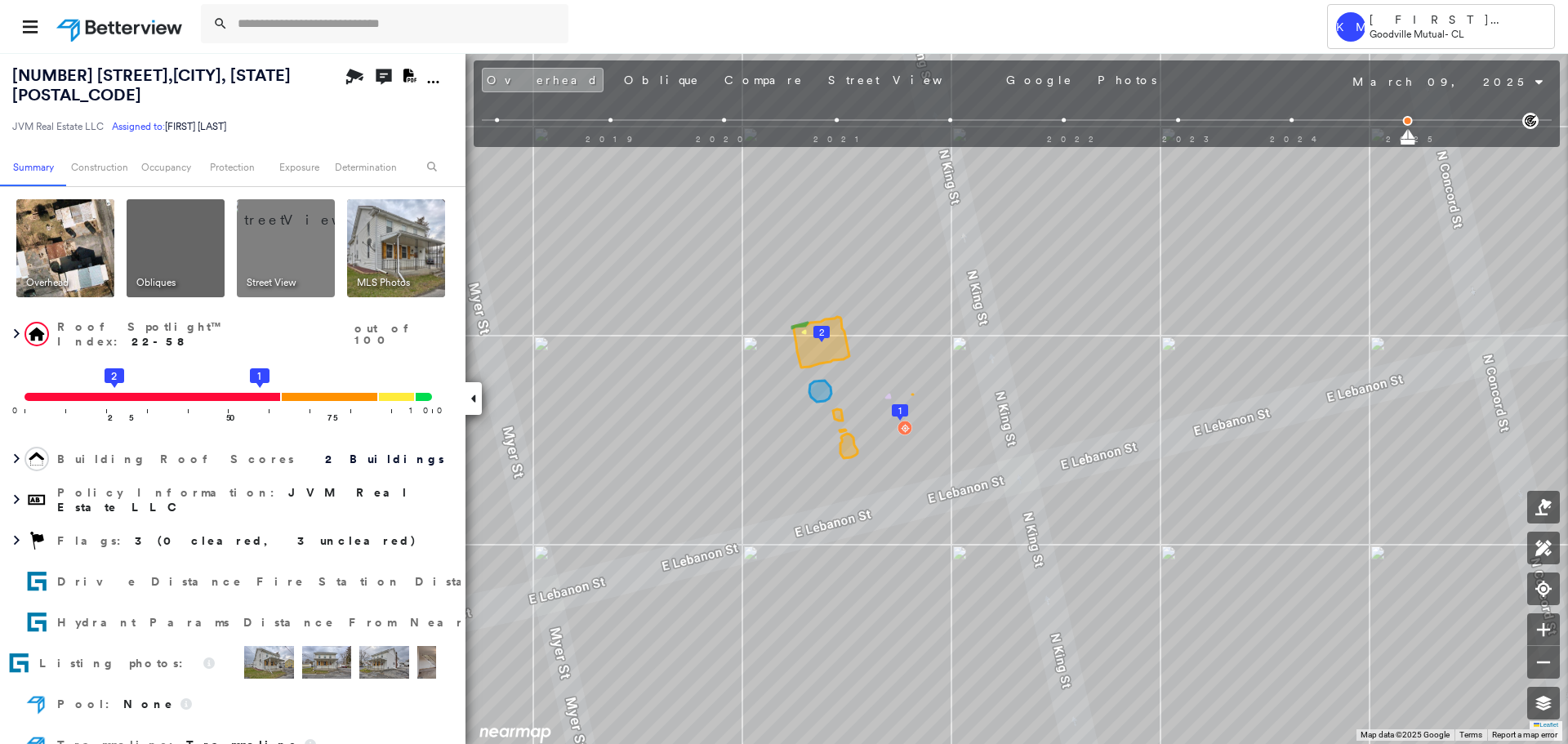 paste on "**********" 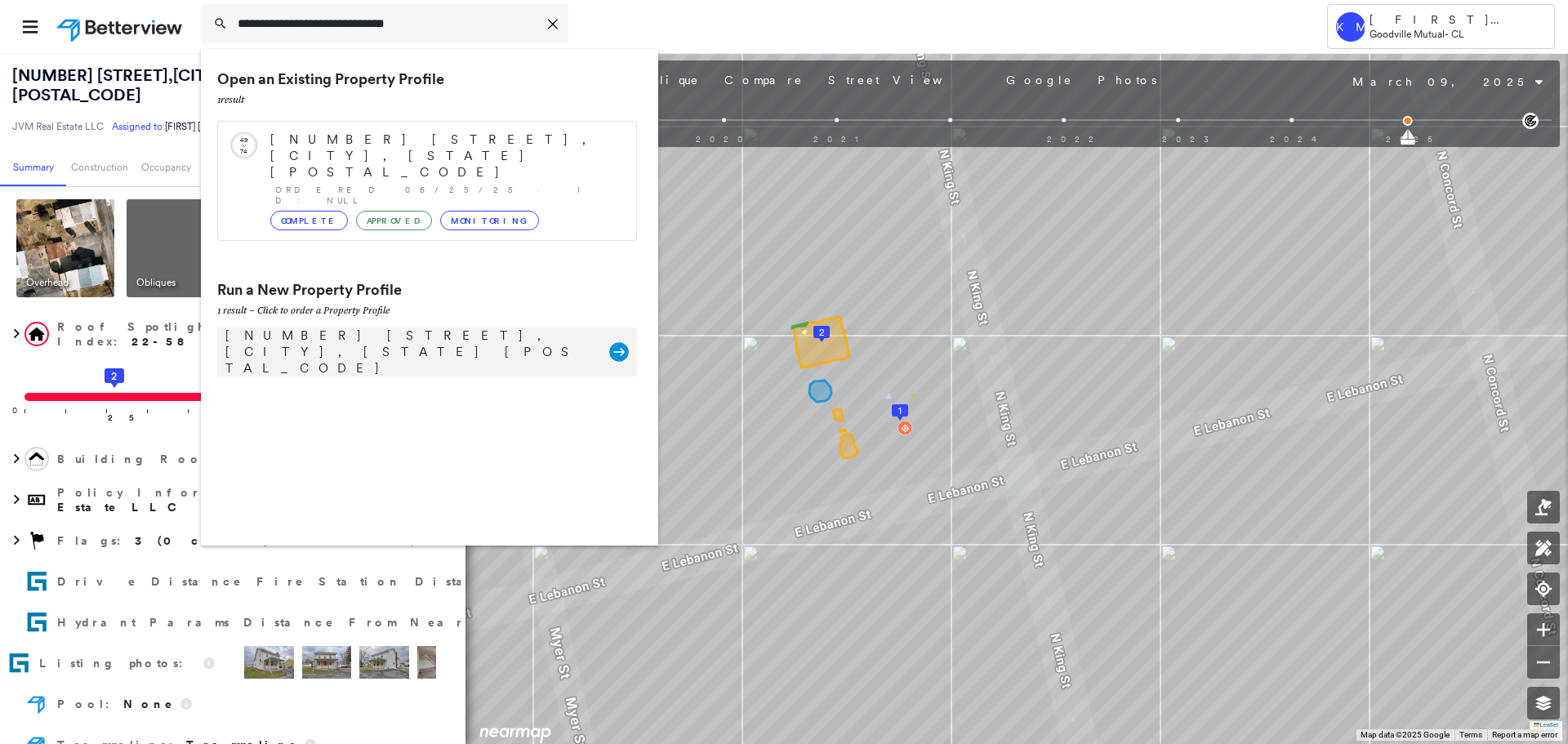 type on "**********" 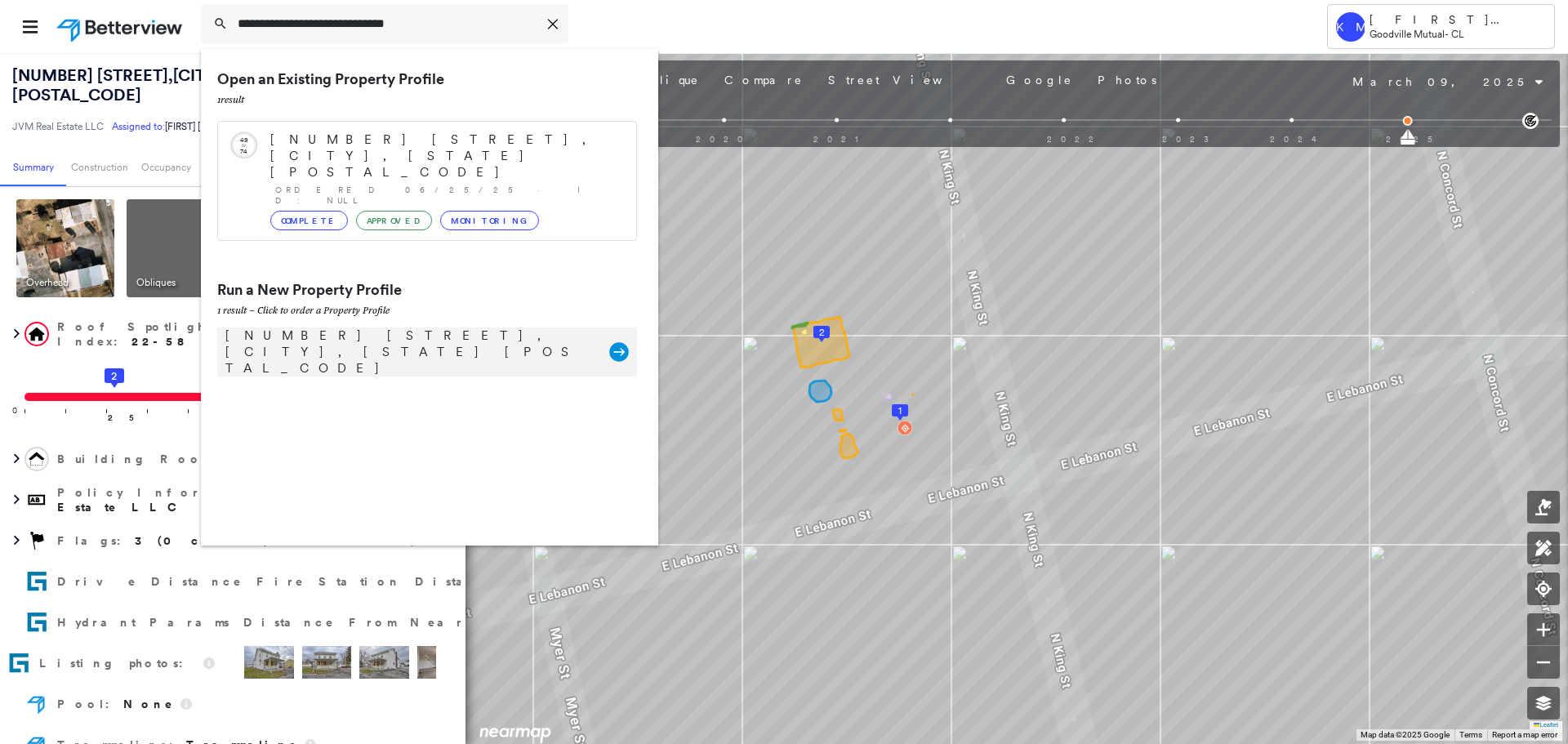 click on "[NUMBER] [STREET], [CITY], [STATE] [POSTAL_CODE]" at bounding box center (409, 352) 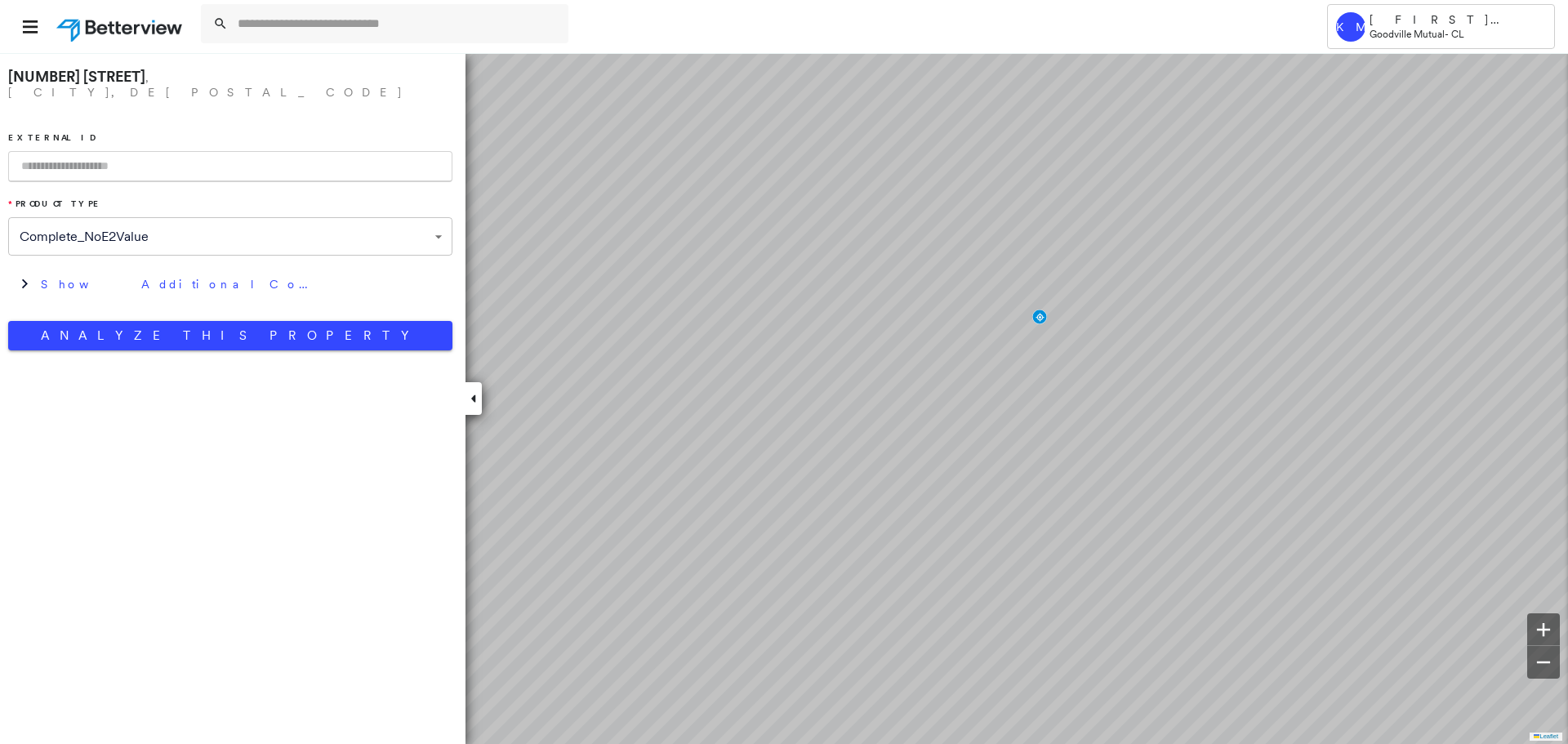 click at bounding box center (230, 167) 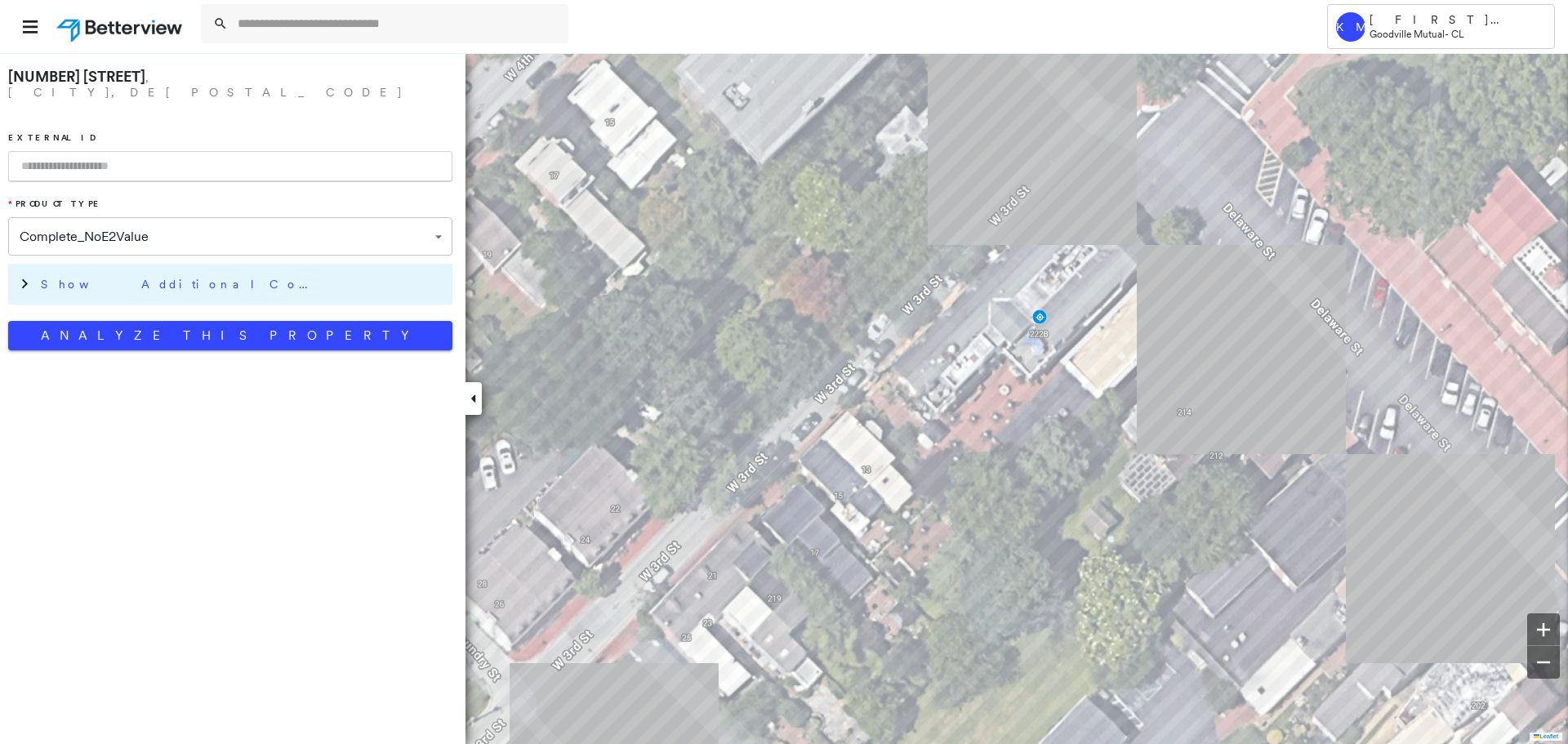 paste on "*******" 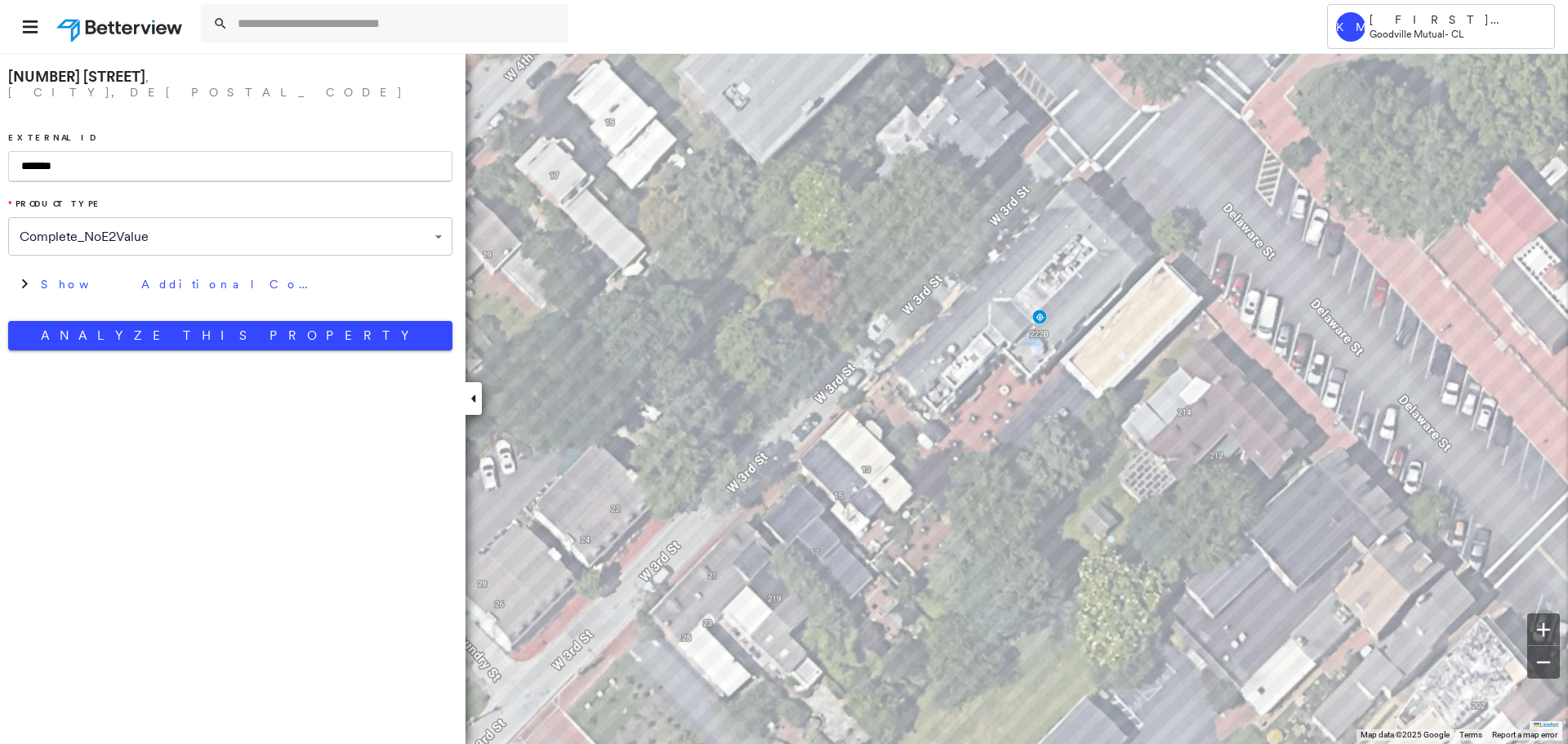 type on "*******" 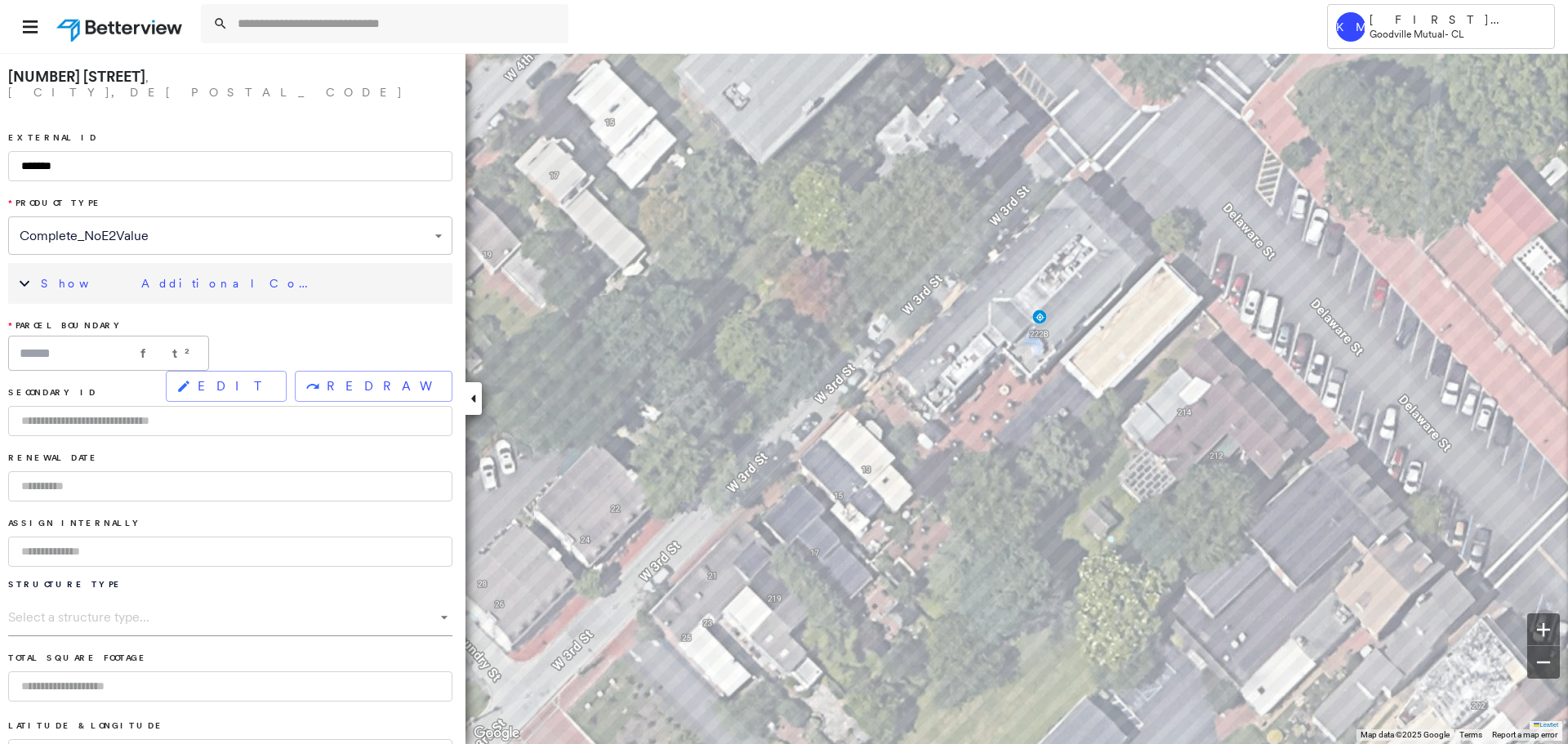 click at bounding box center (230, 551) 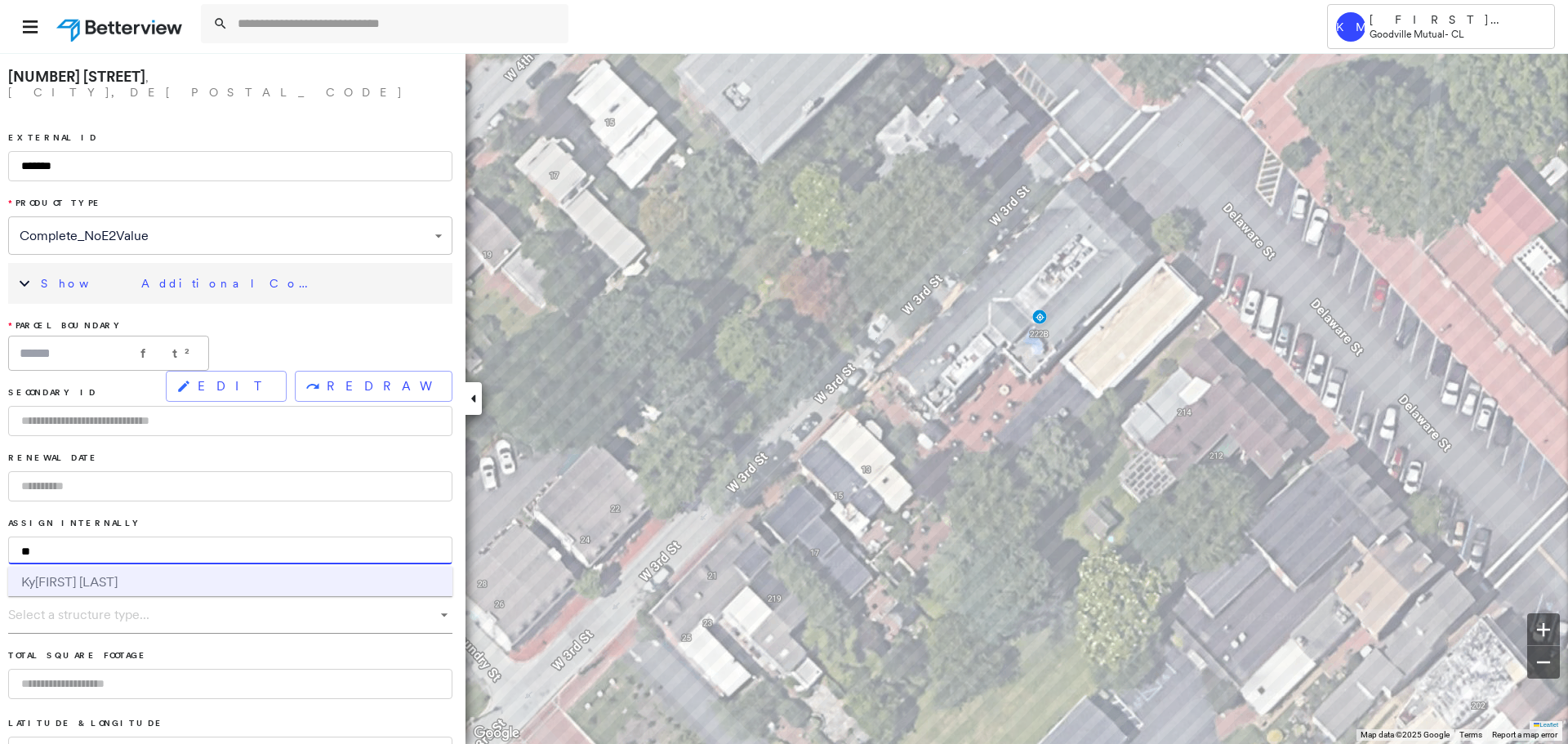 type on "**" 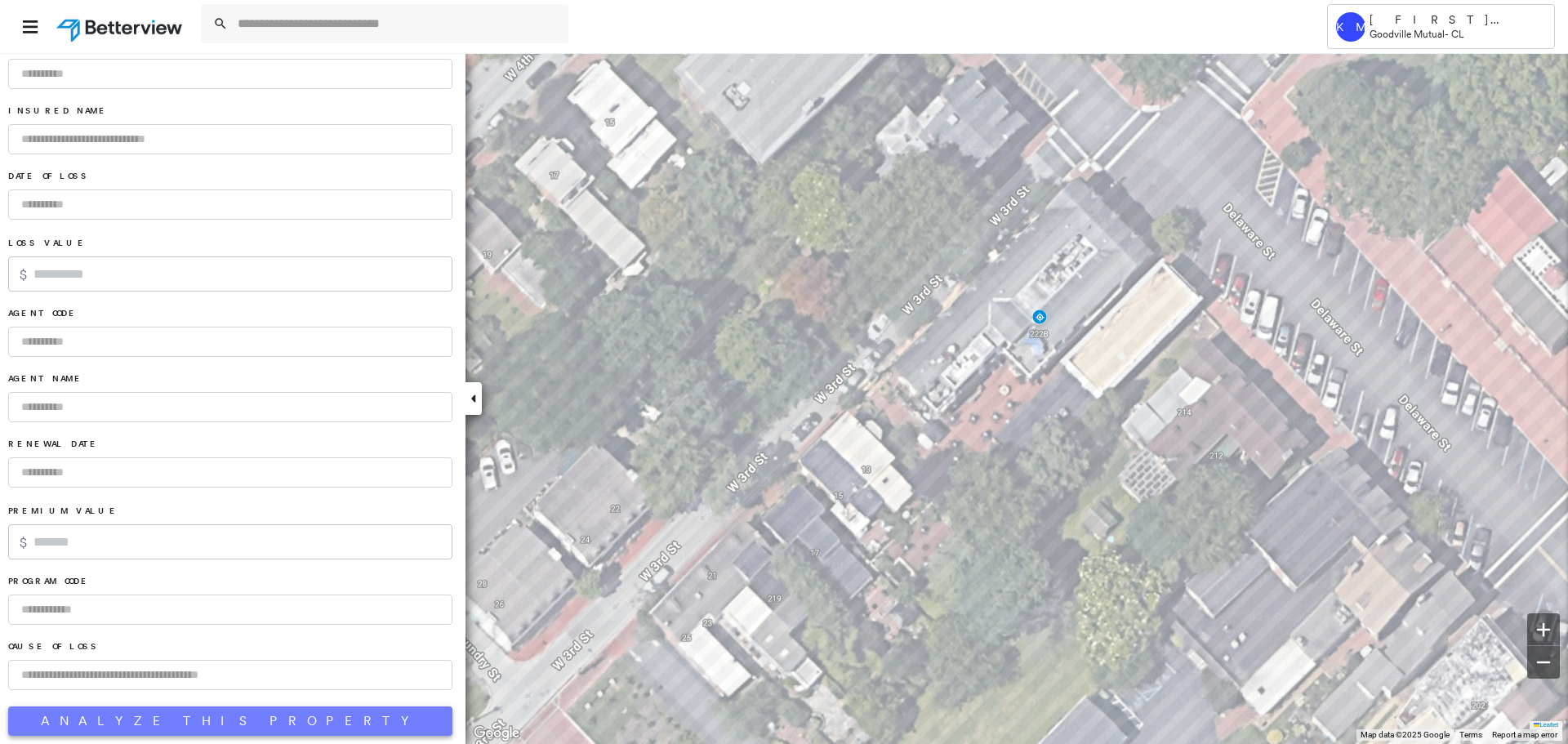 click on "Analyze This Property" at bounding box center (230, 721) 